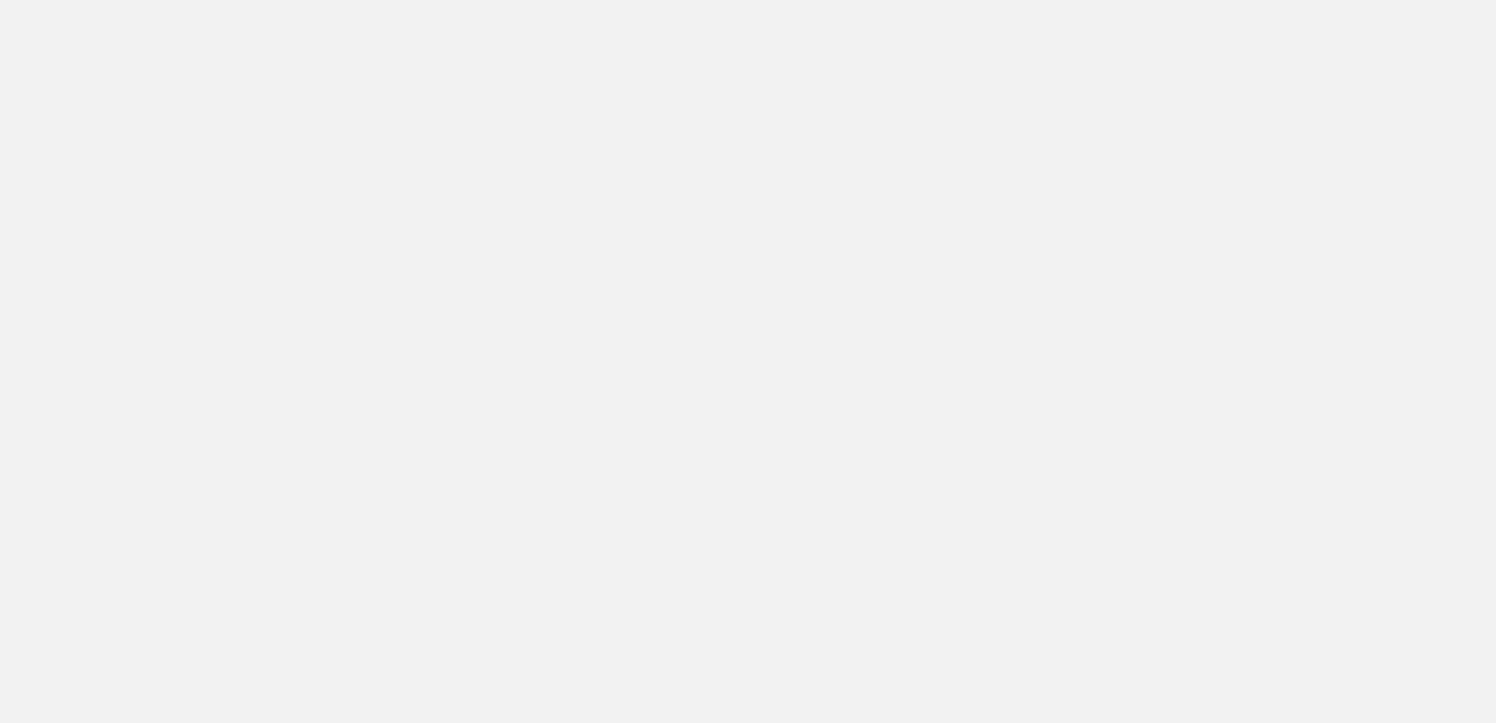 scroll, scrollTop: 0, scrollLeft: 0, axis: both 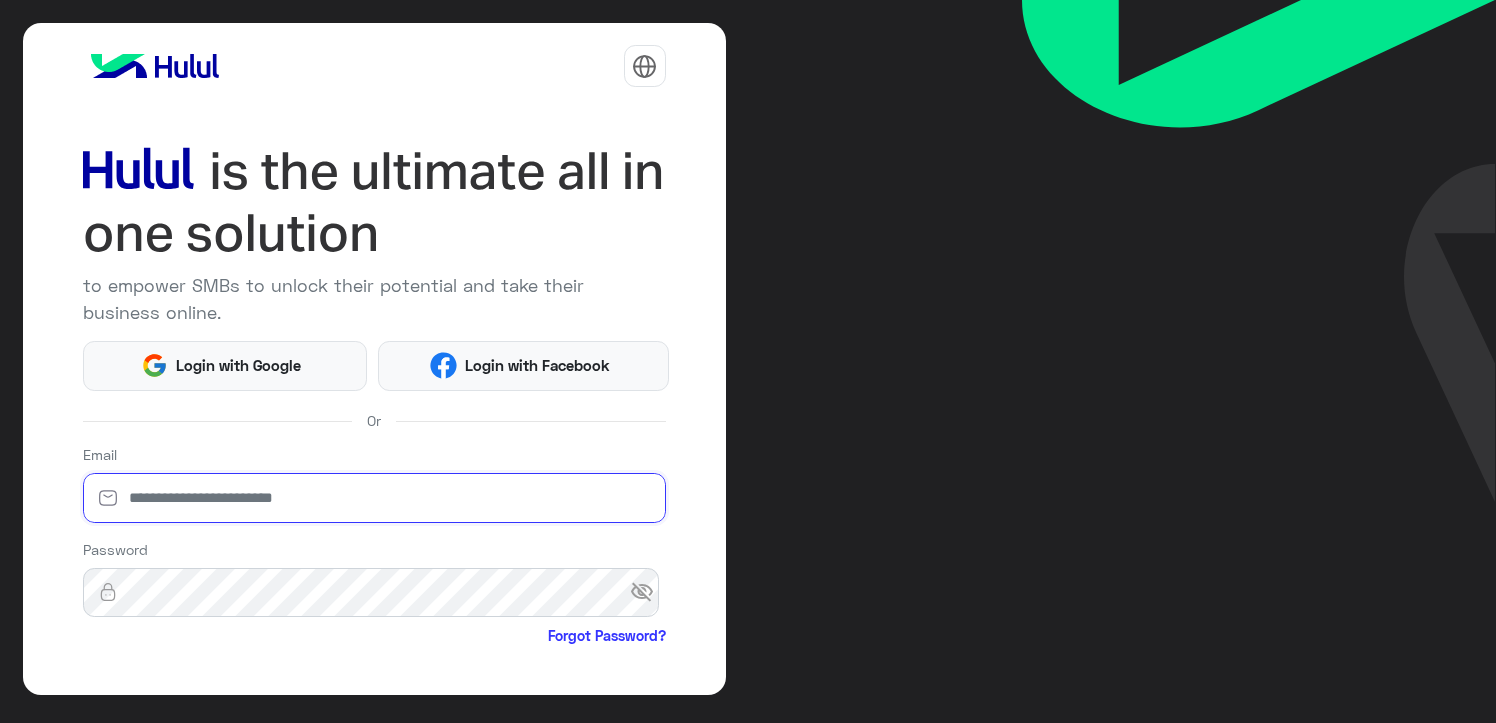 click at bounding box center (374, 498) 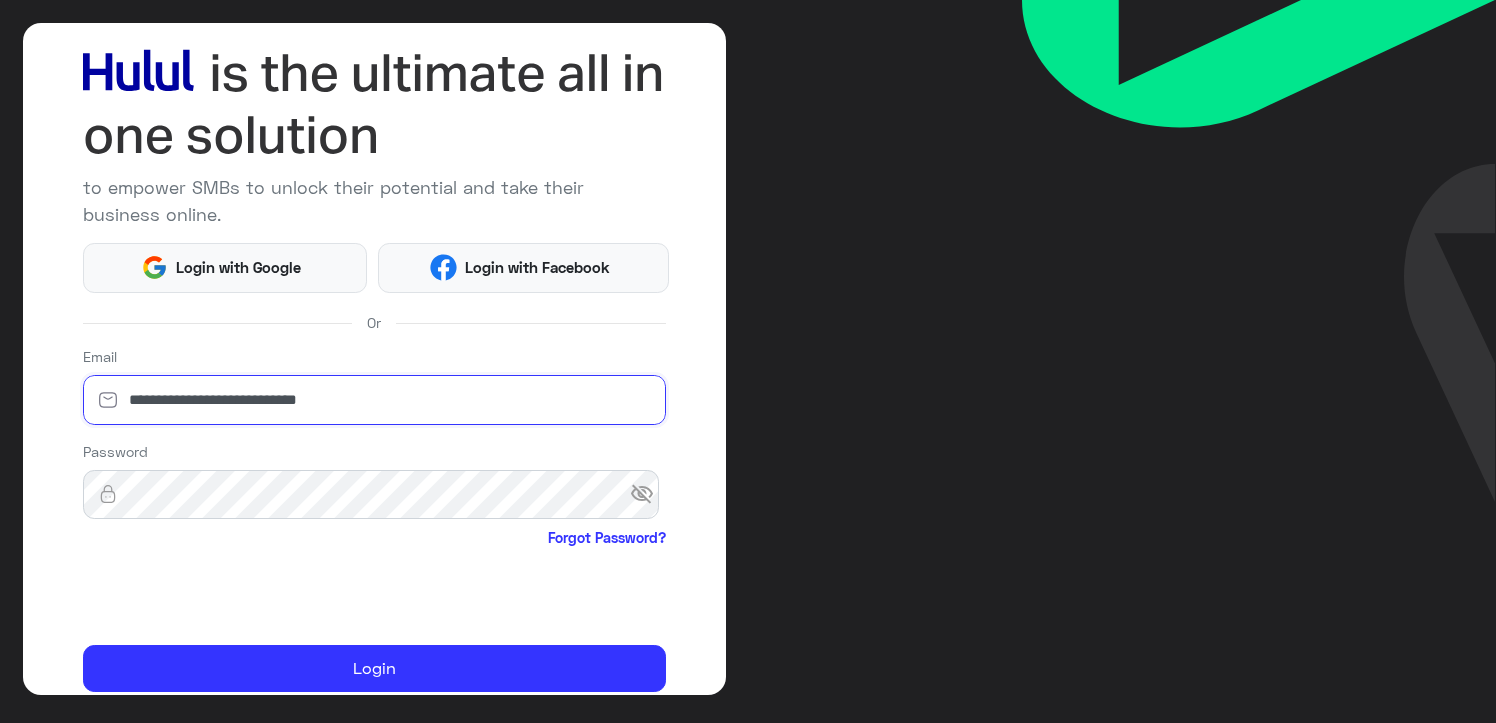 scroll, scrollTop: 171, scrollLeft: 0, axis: vertical 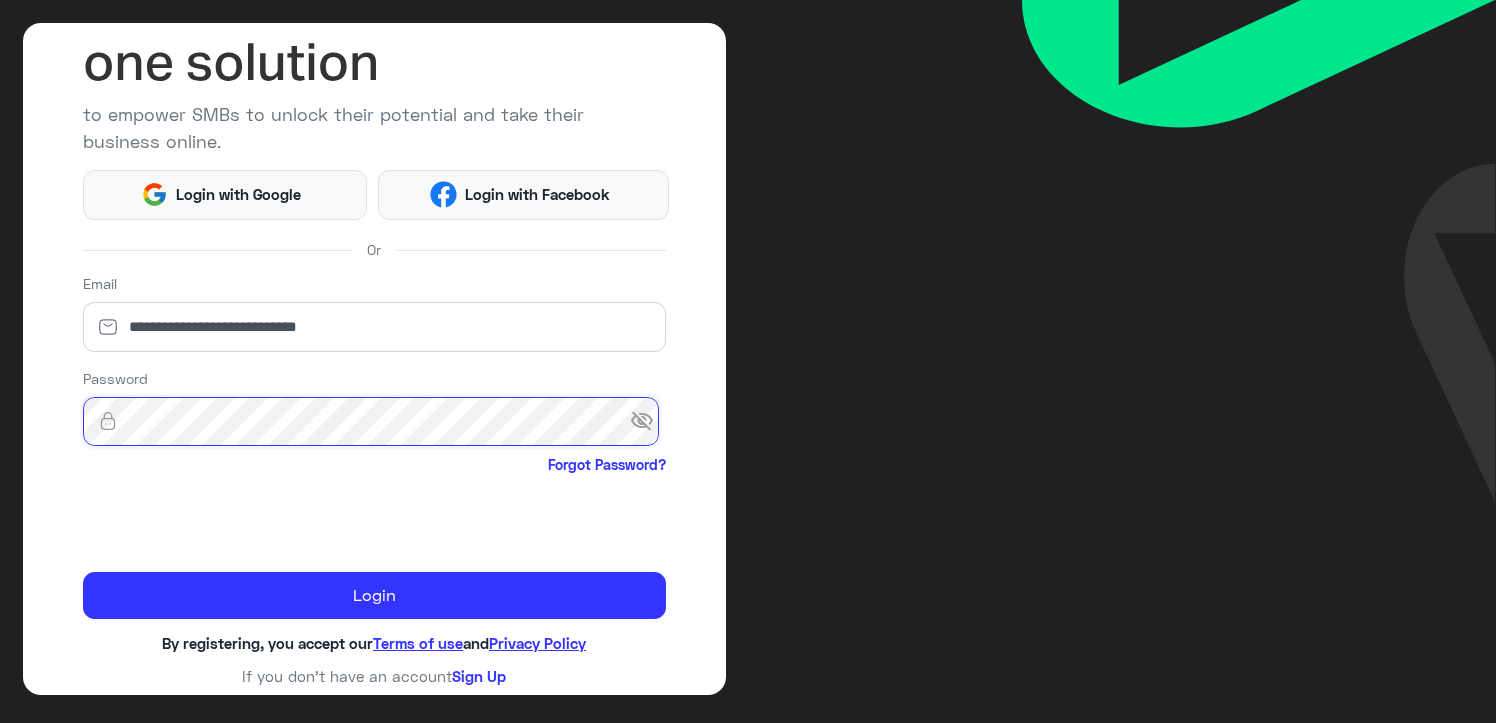 click on "Login" 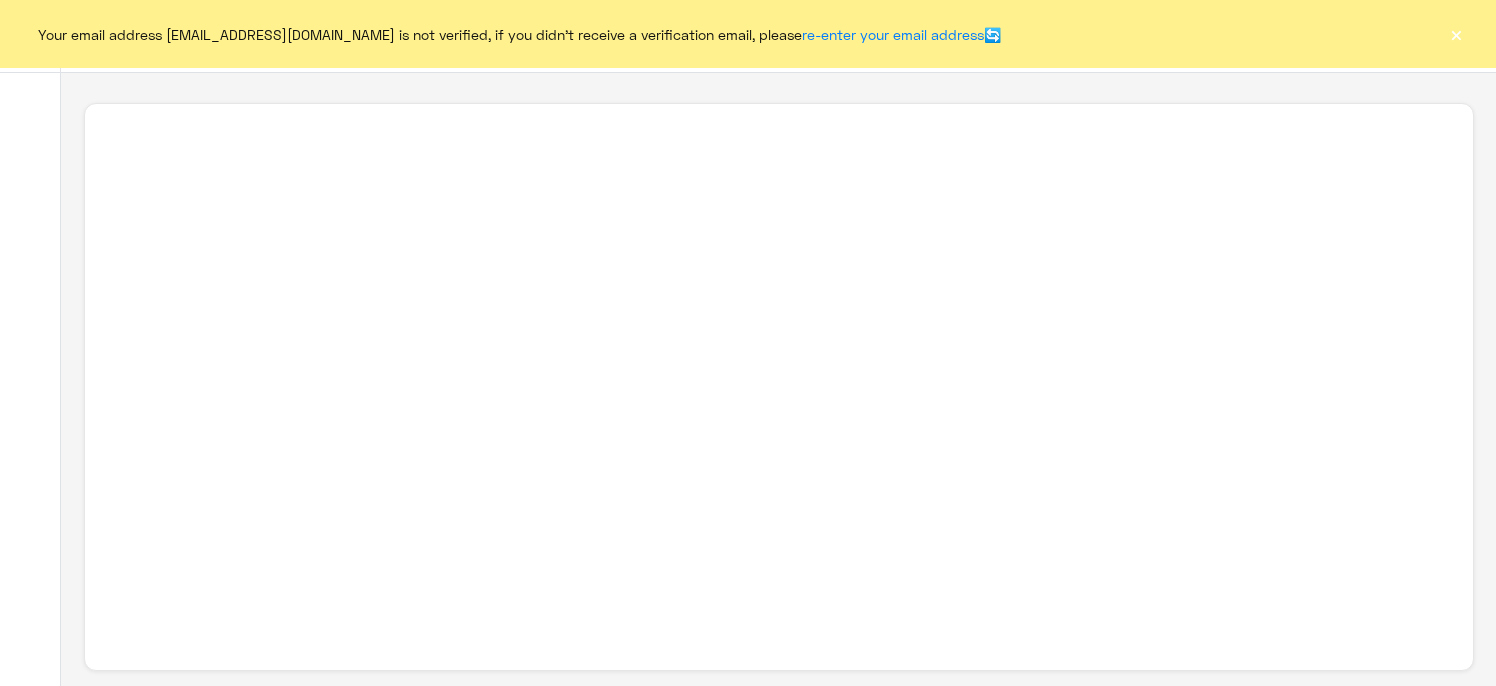 click on "×" 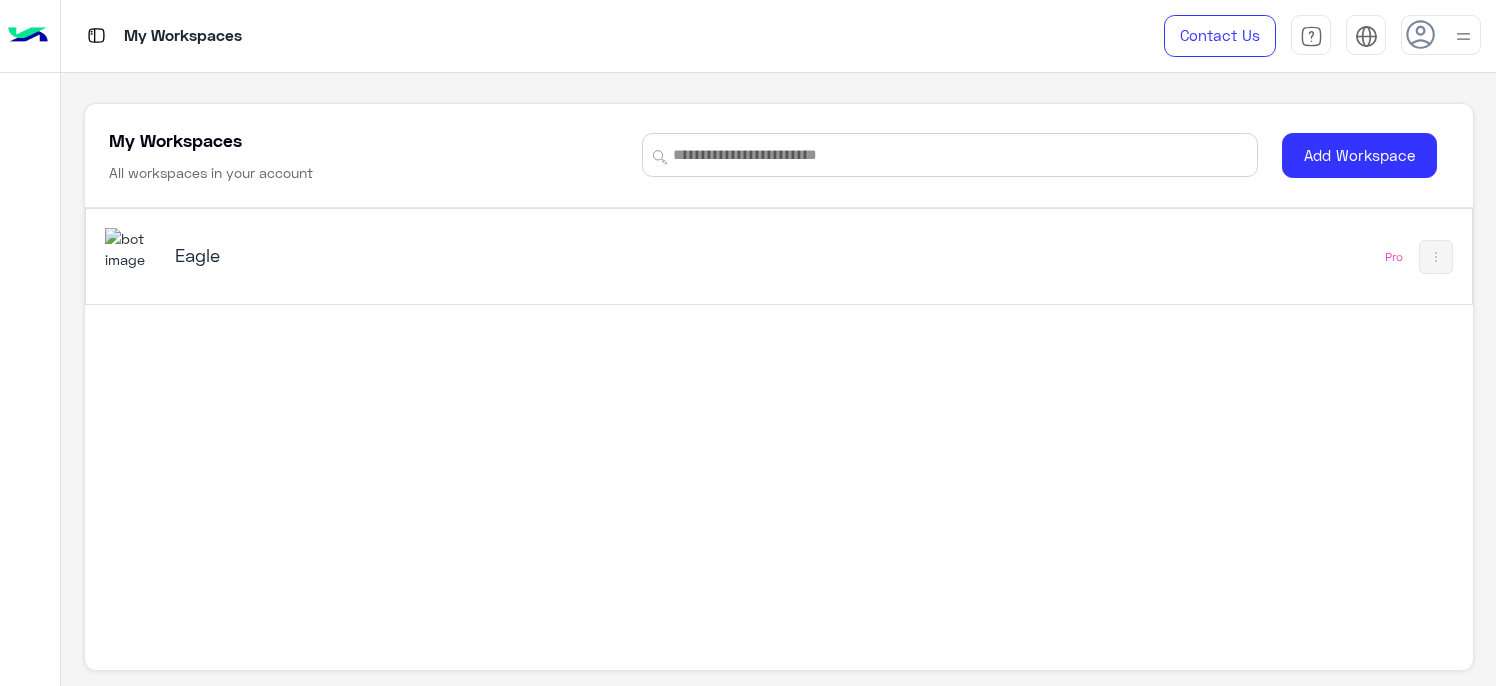 click on "Eagle" at bounding box center [417, 255] 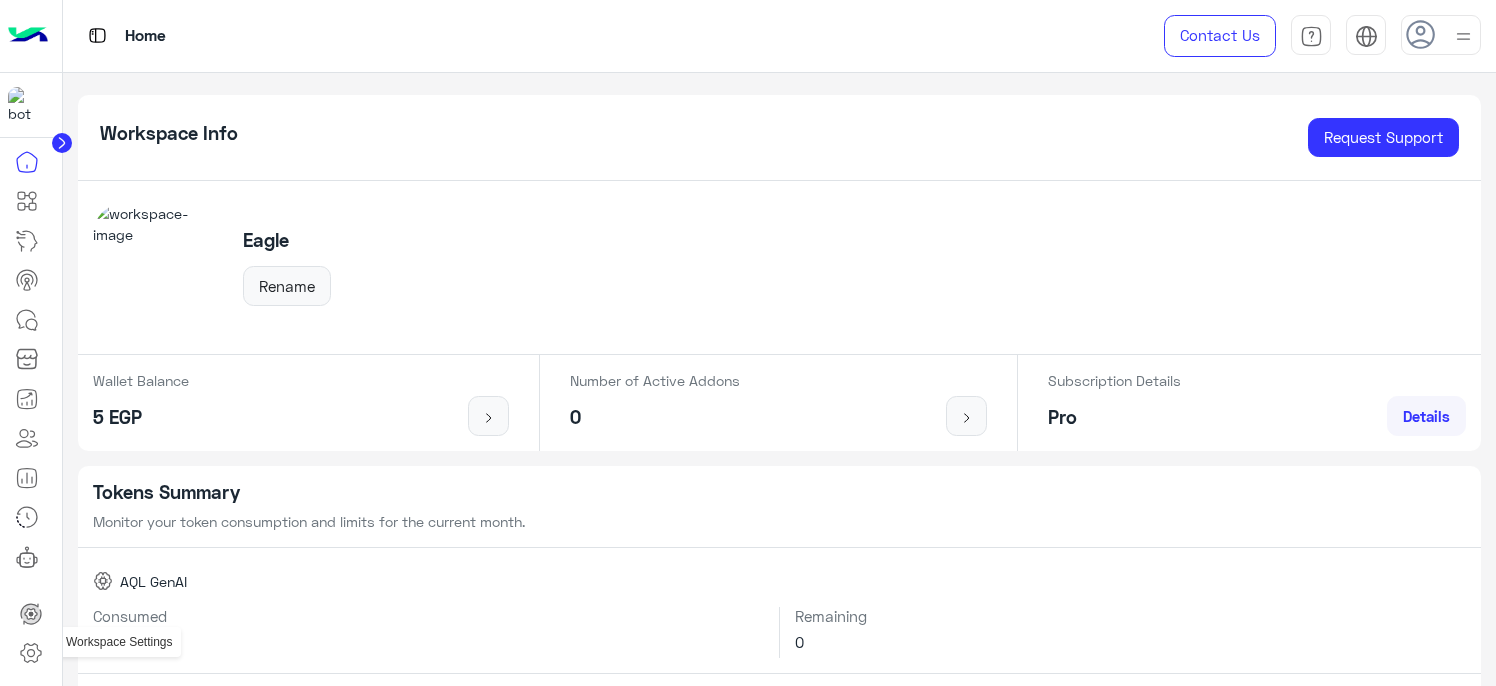 click 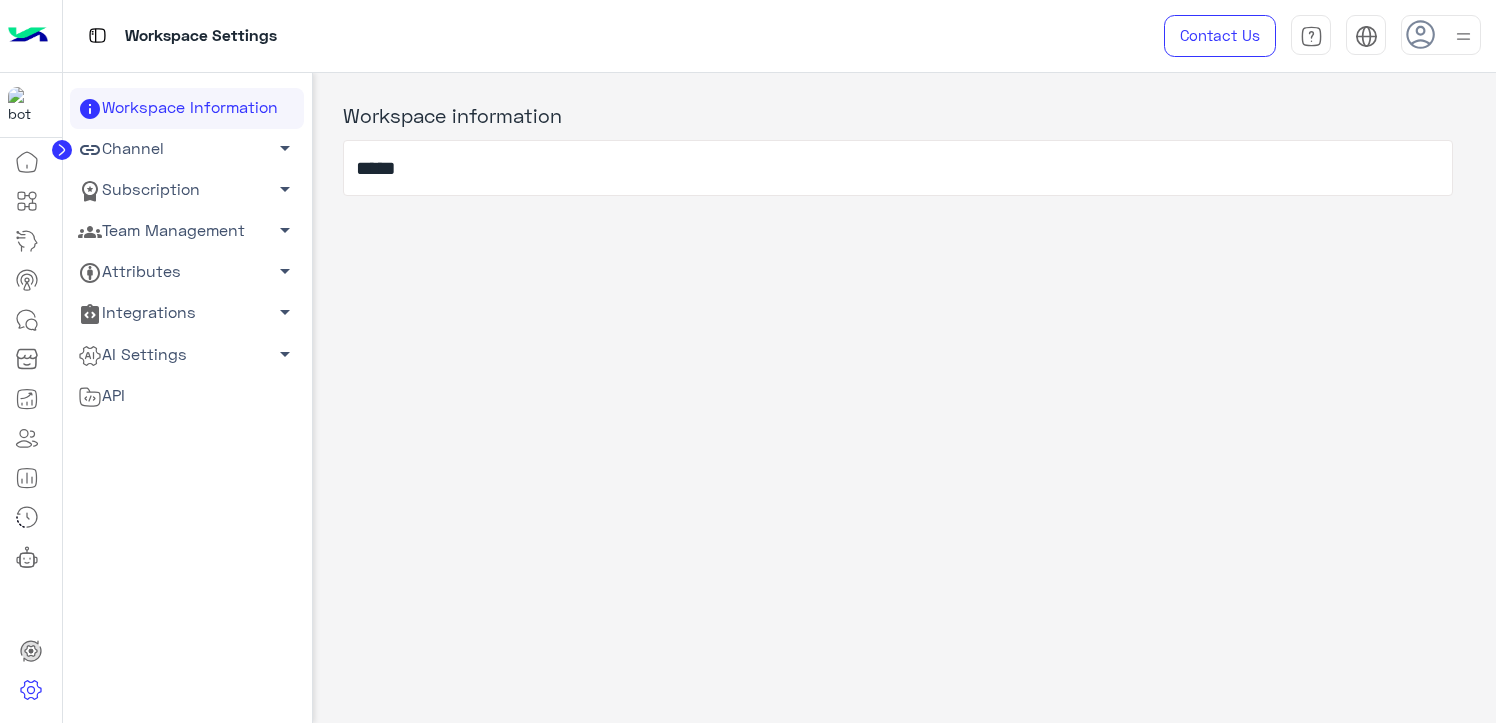 click on "Team Management   arrow_drop_down" 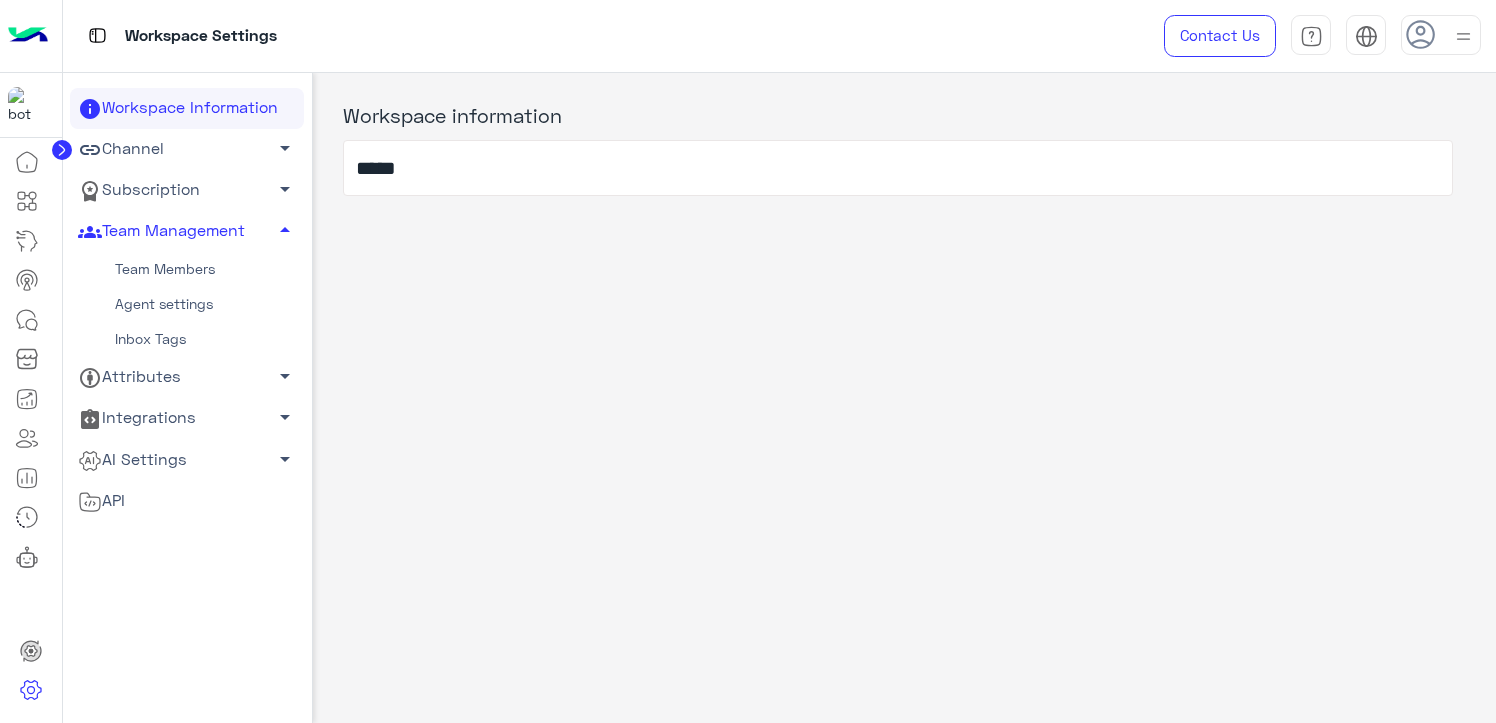 click on "Team Members" 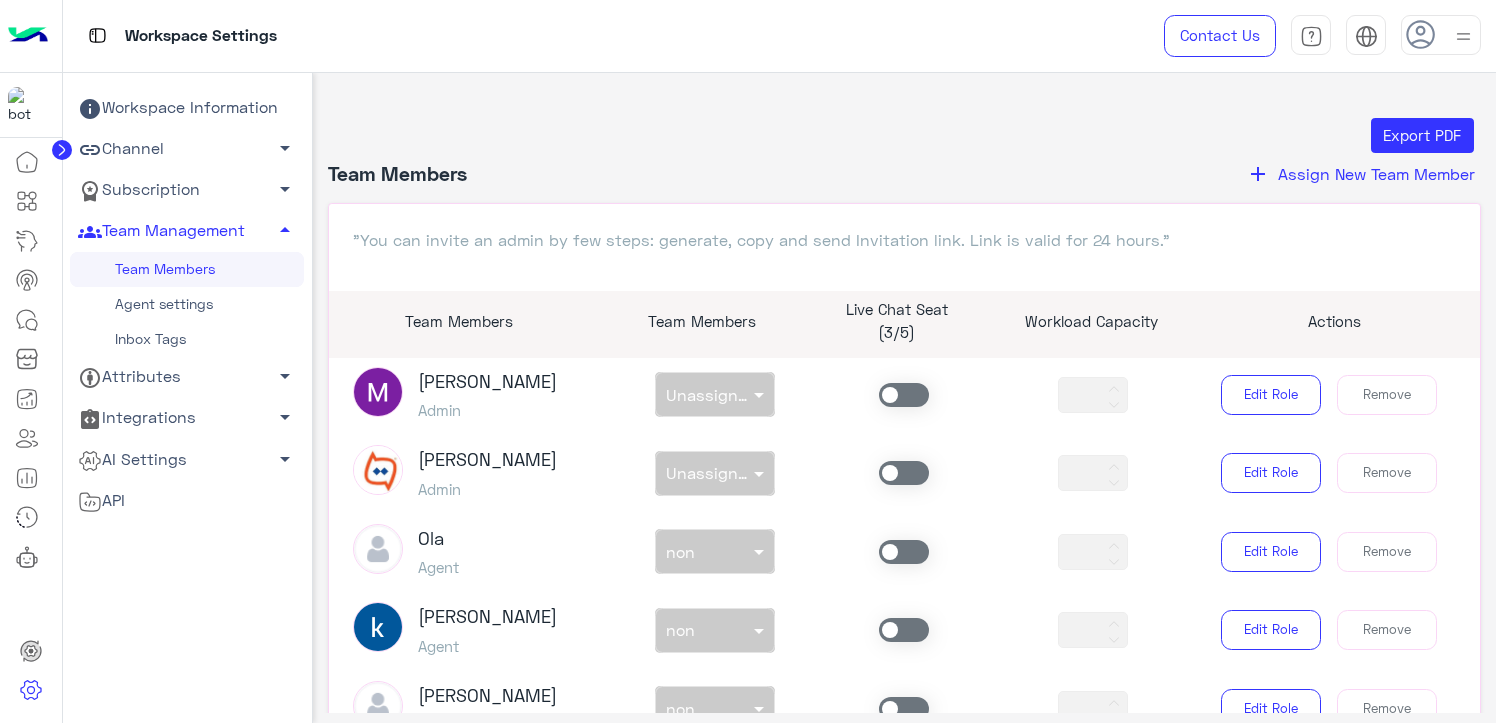scroll, scrollTop: 500, scrollLeft: 0, axis: vertical 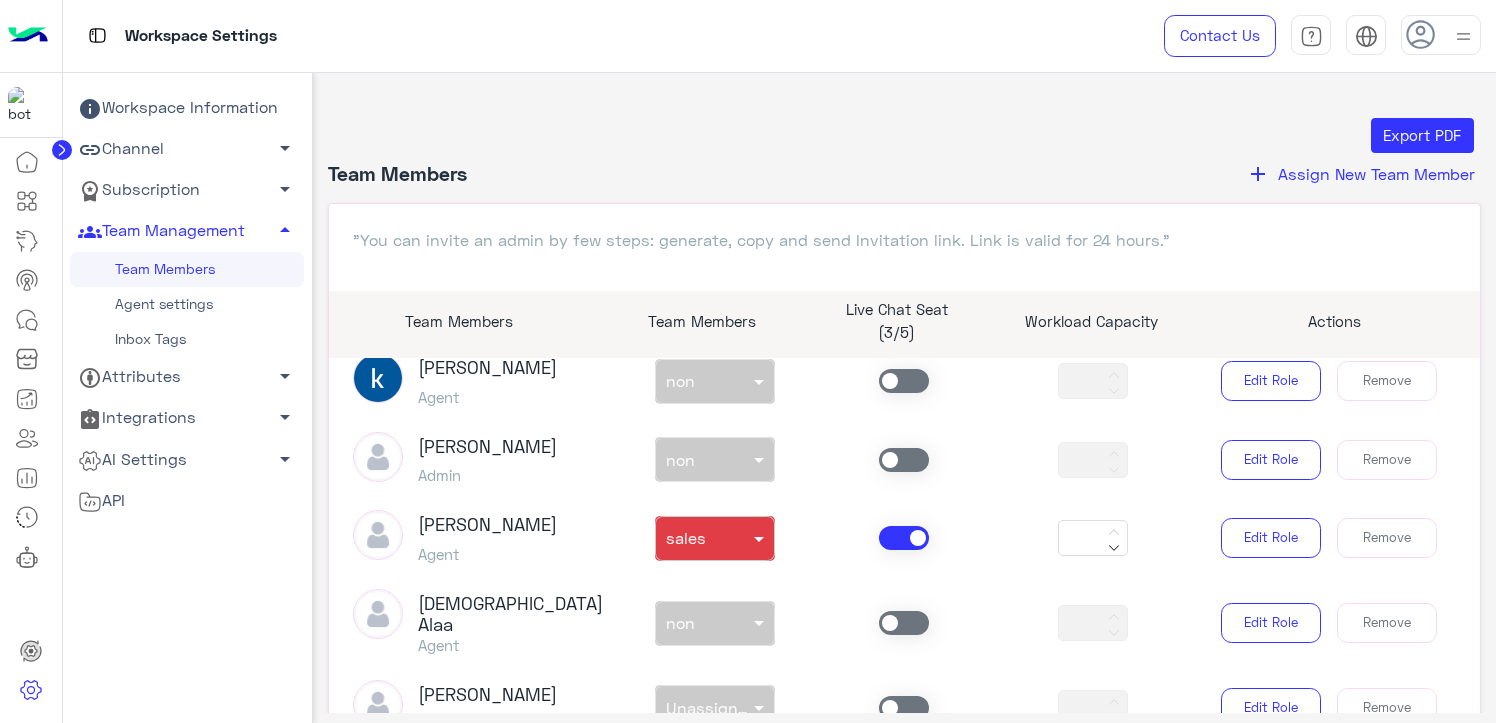 click 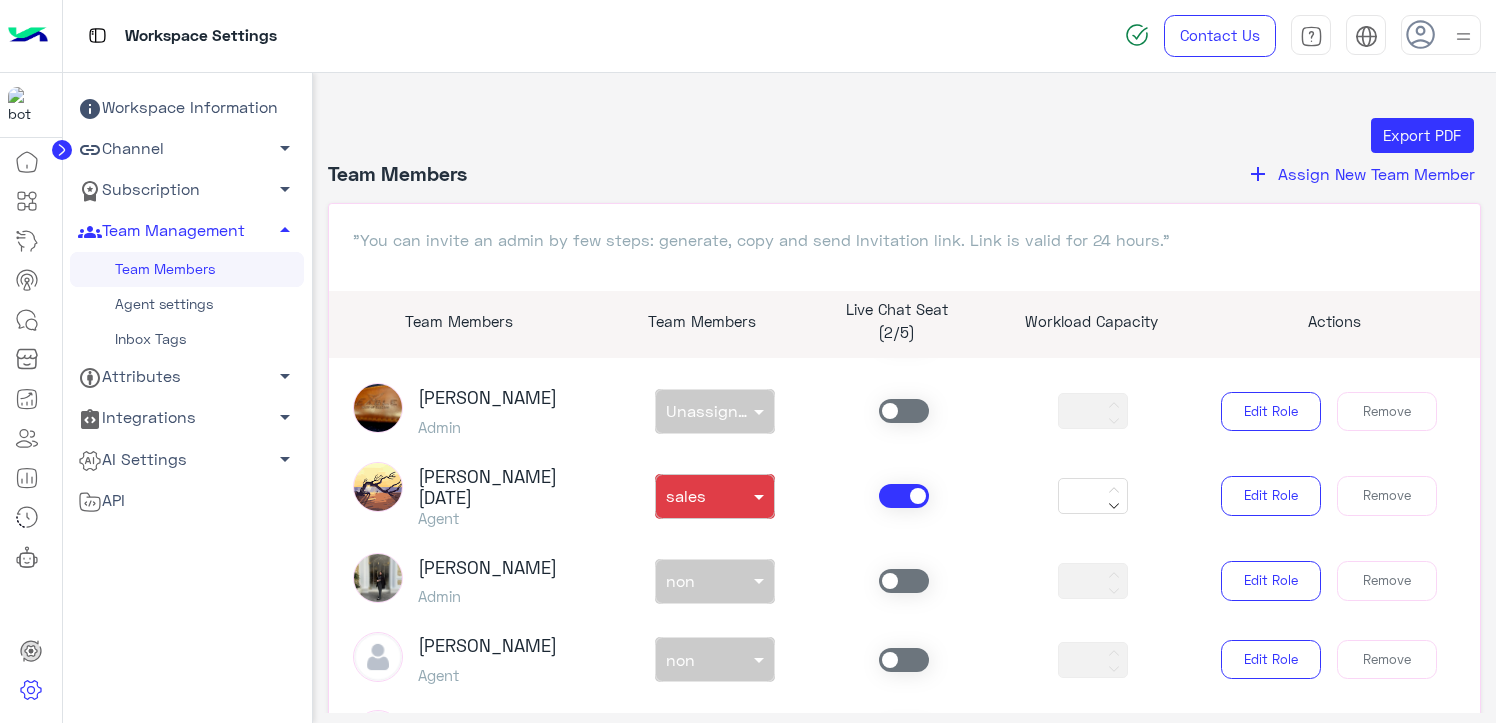 scroll, scrollTop: 1200, scrollLeft: 0, axis: vertical 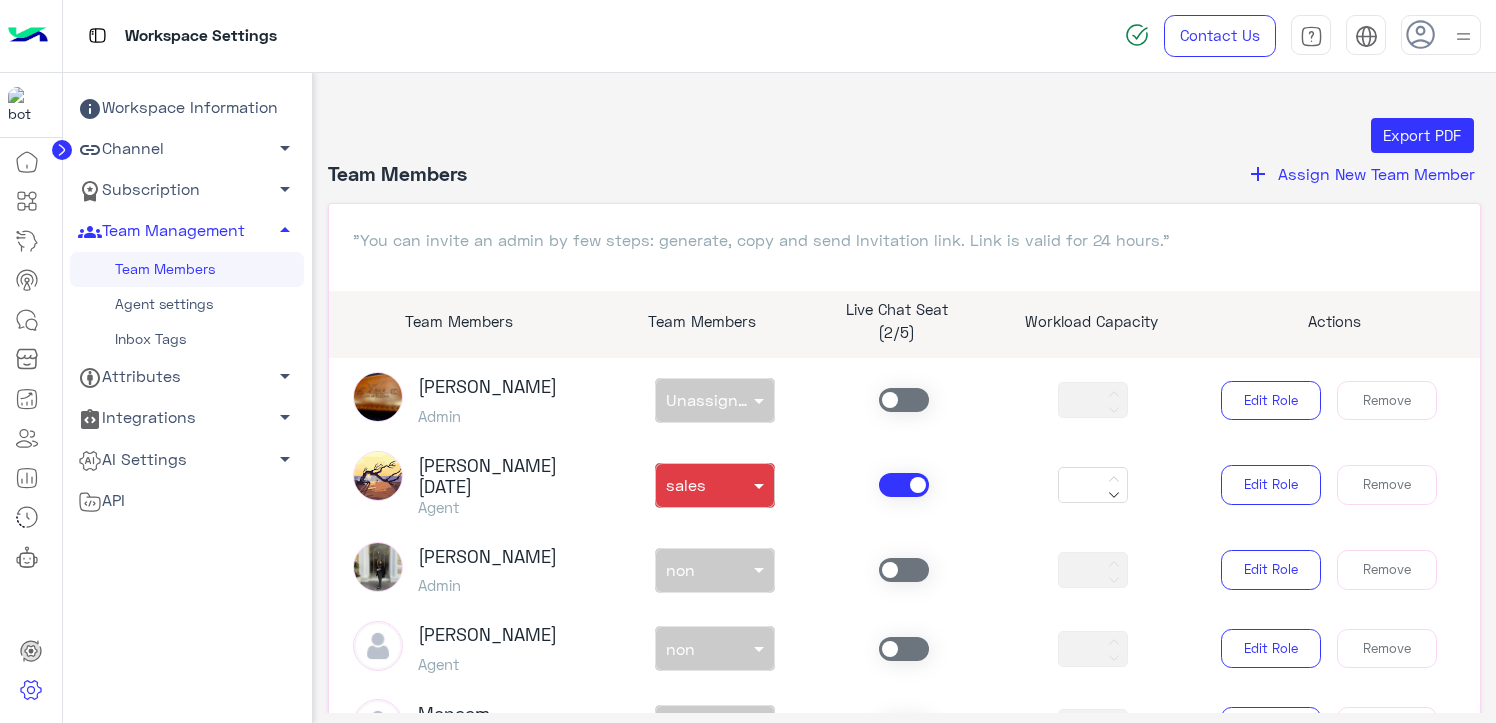 click 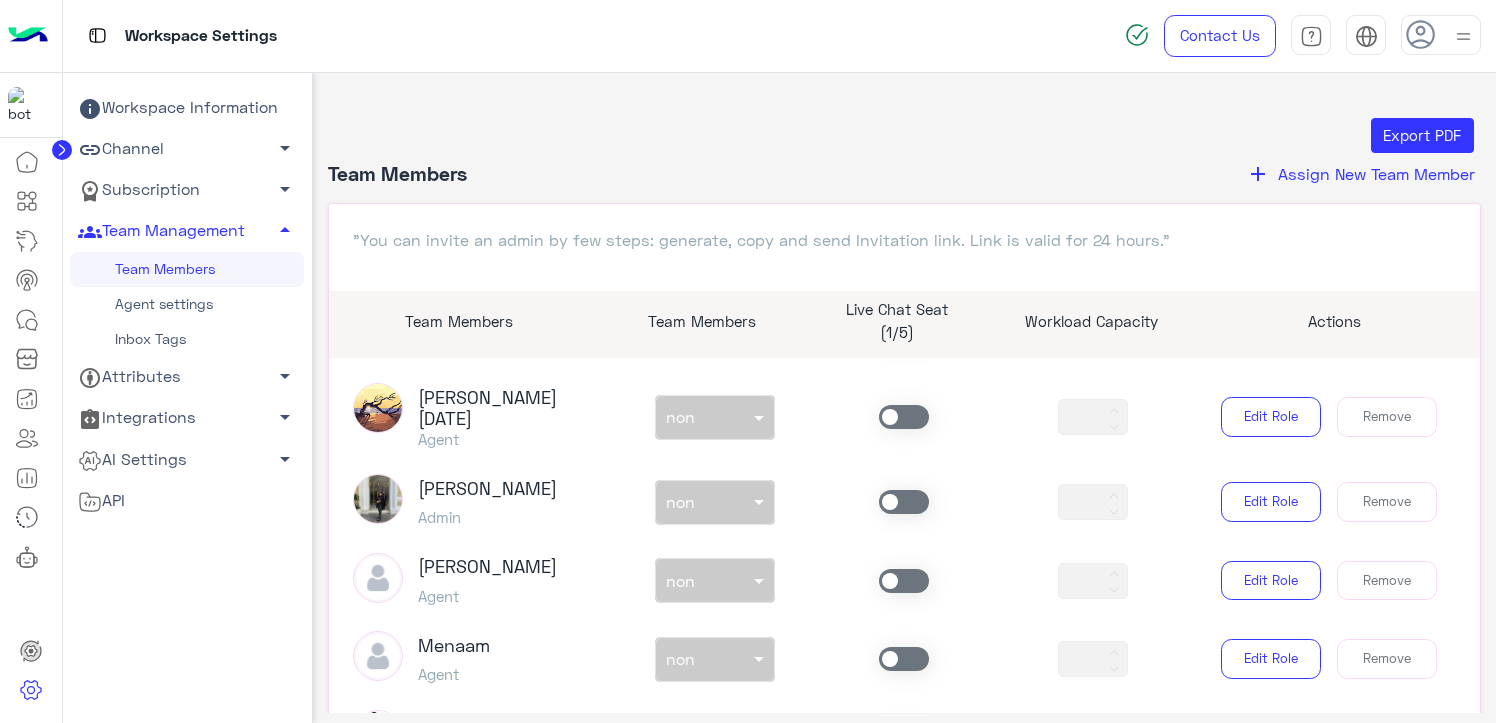scroll, scrollTop: 1331, scrollLeft: 0, axis: vertical 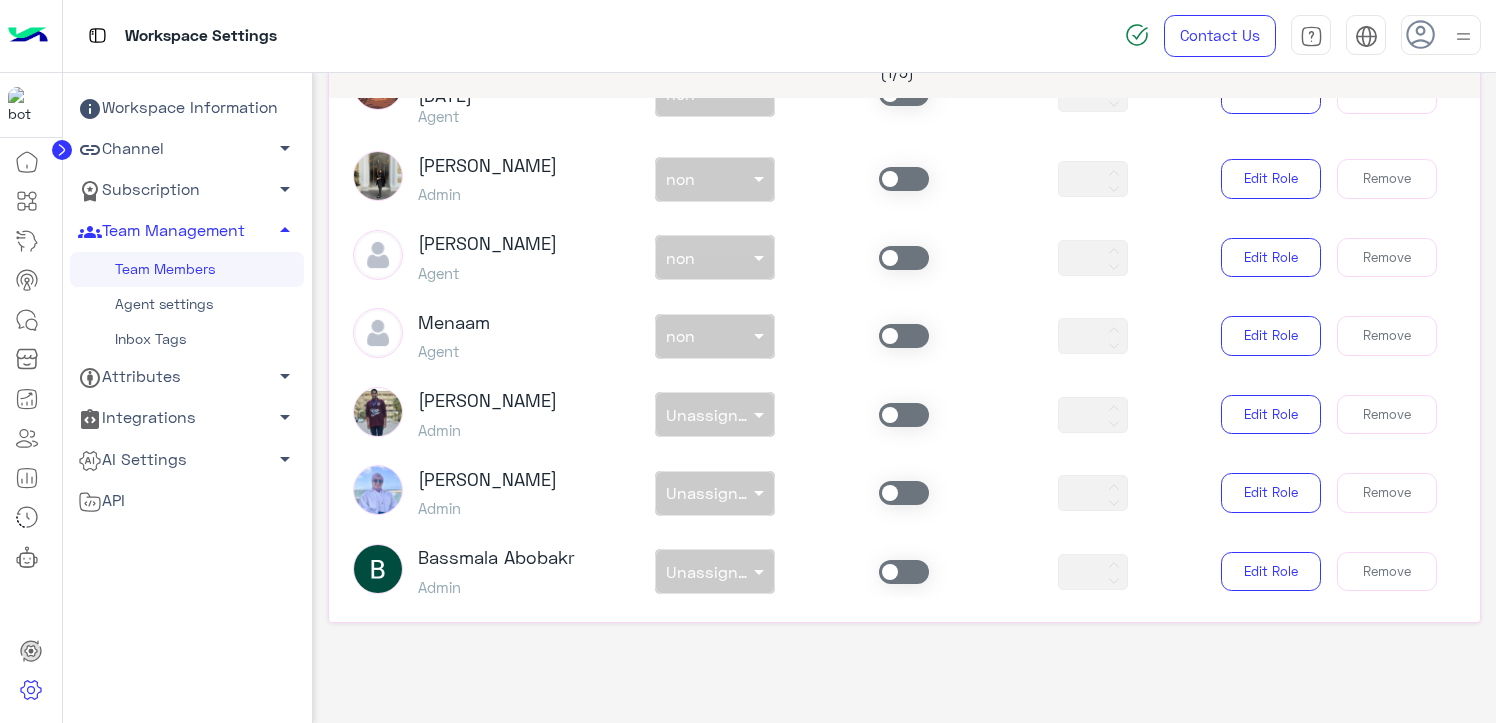 click 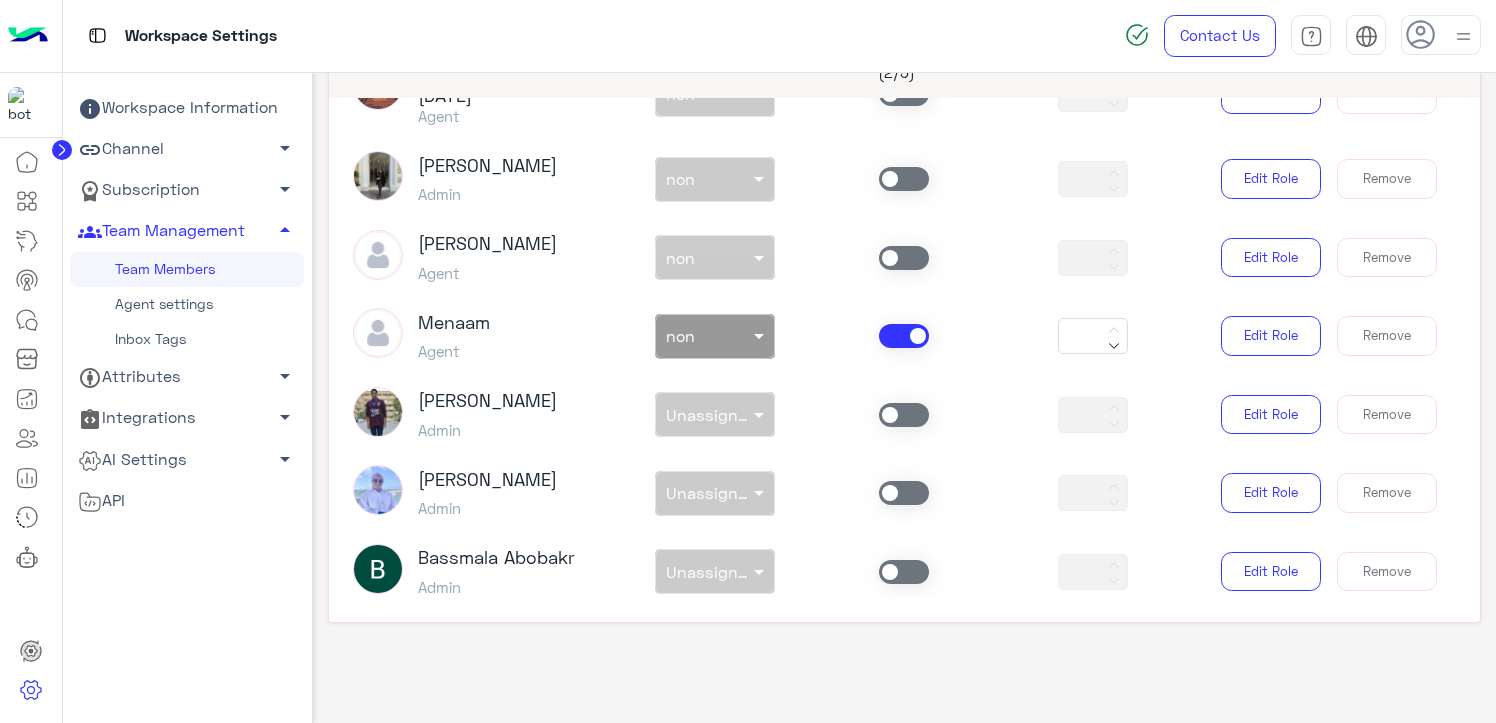 click at bounding box center (715, 331) 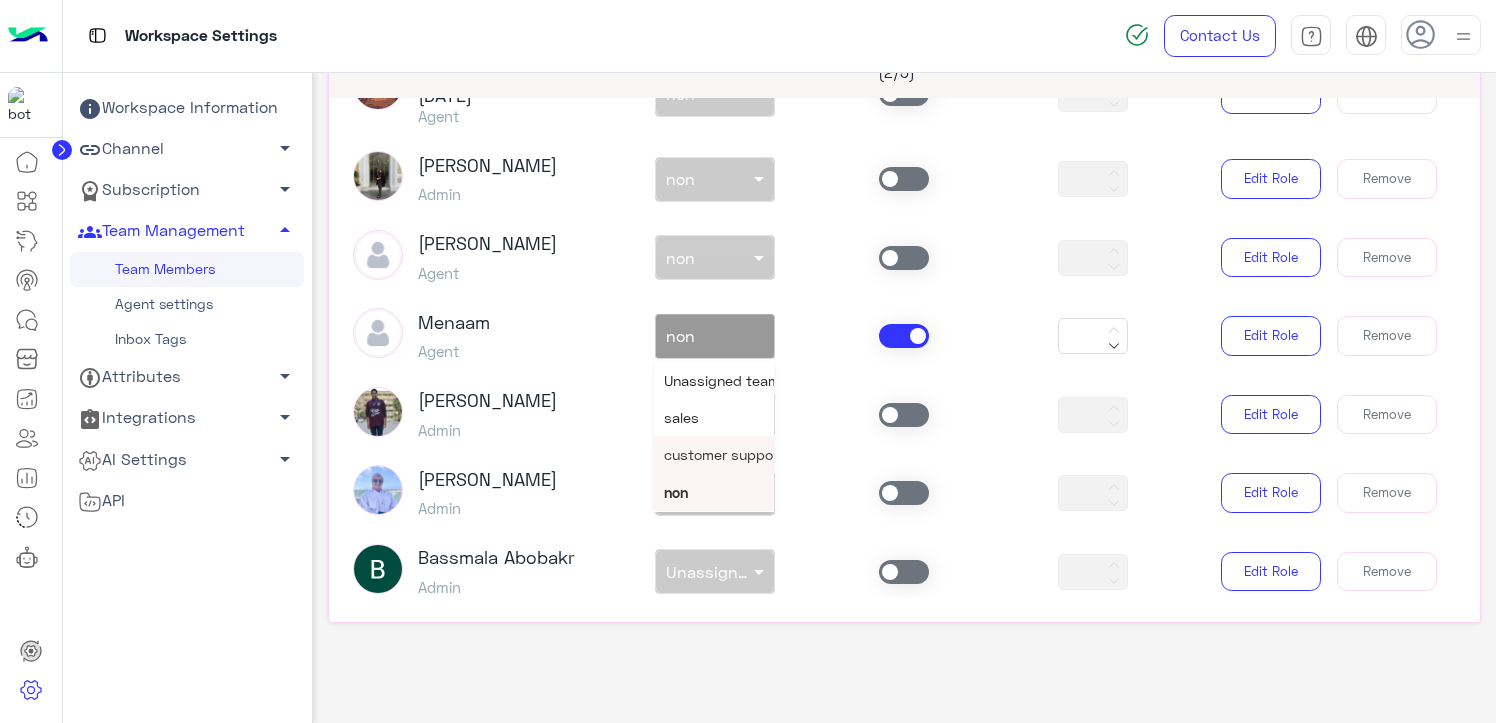 click on "customer support" at bounding box center [724, 454] 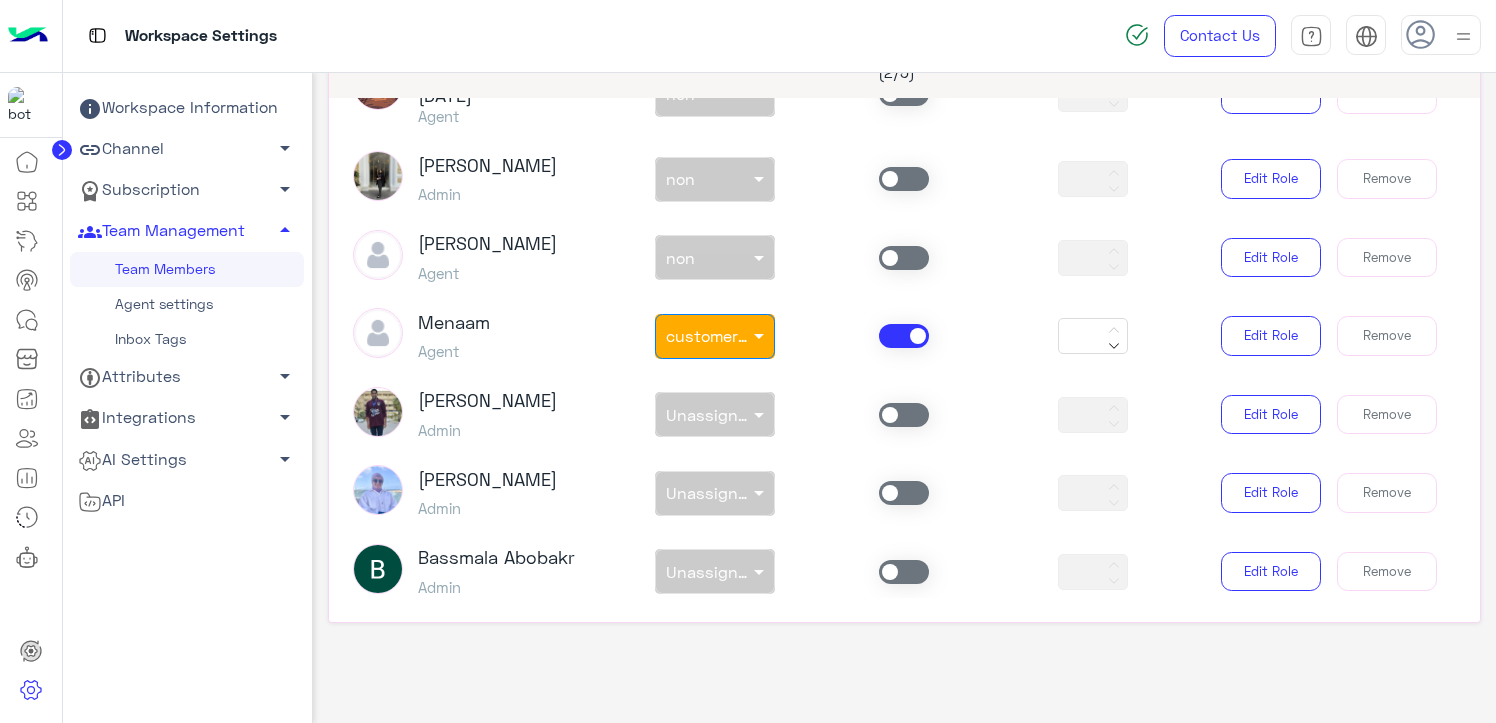 click 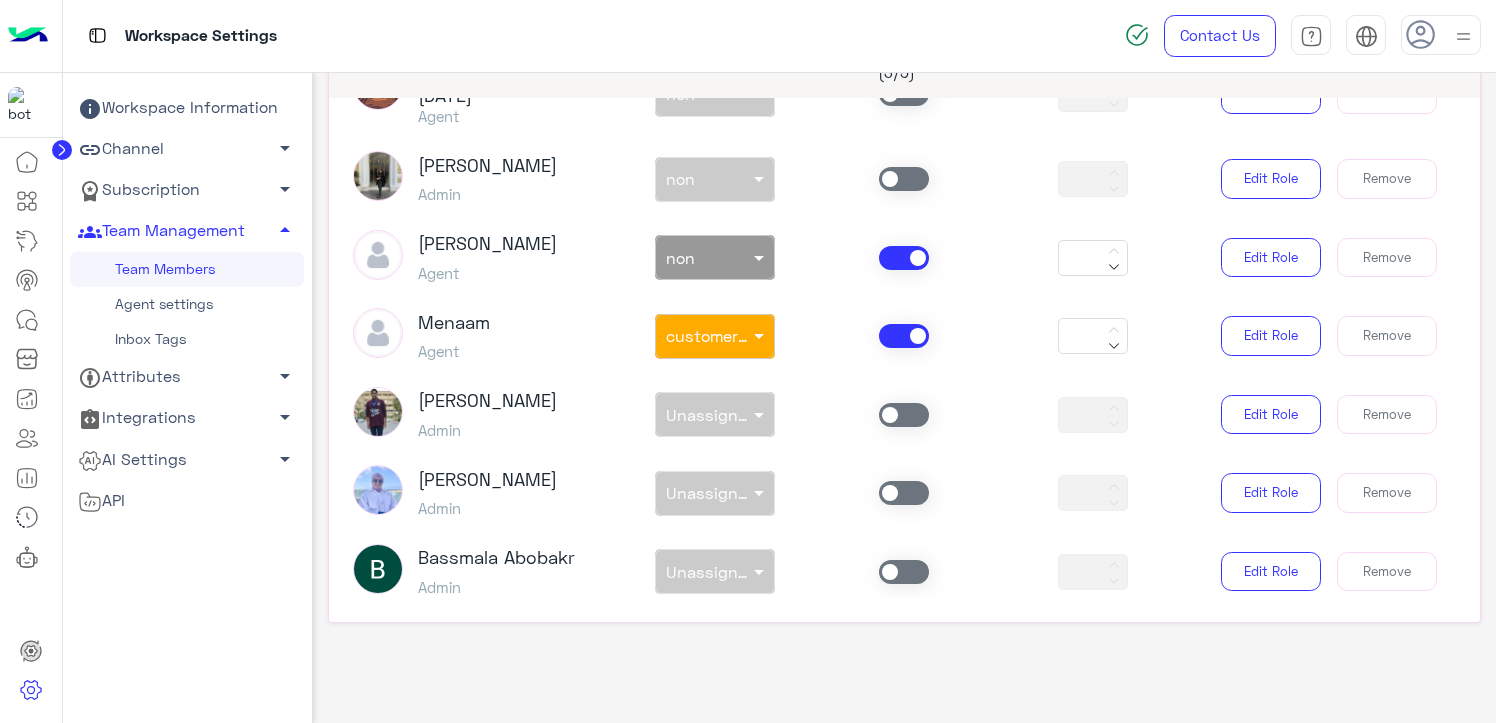click on "non × non" at bounding box center (715, 257) 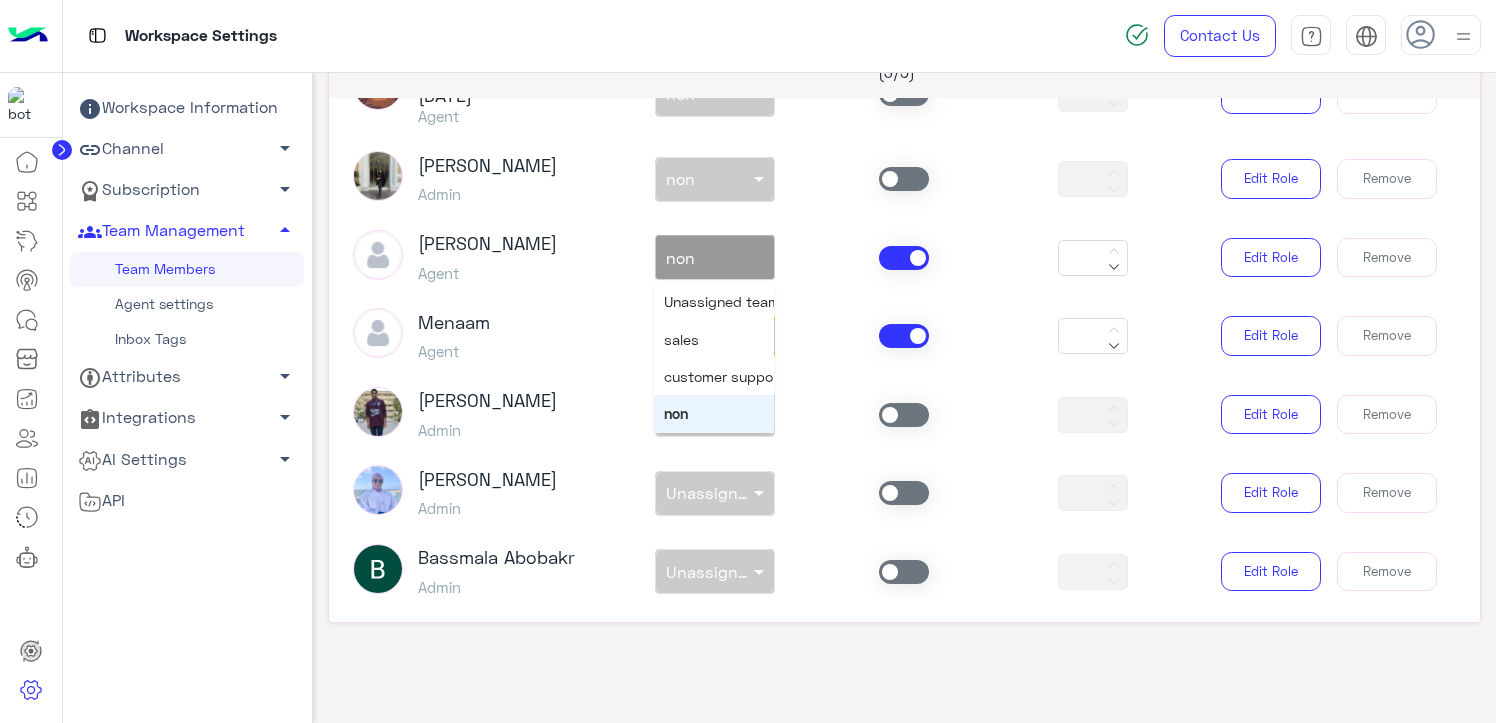 click at bounding box center (761, 257) 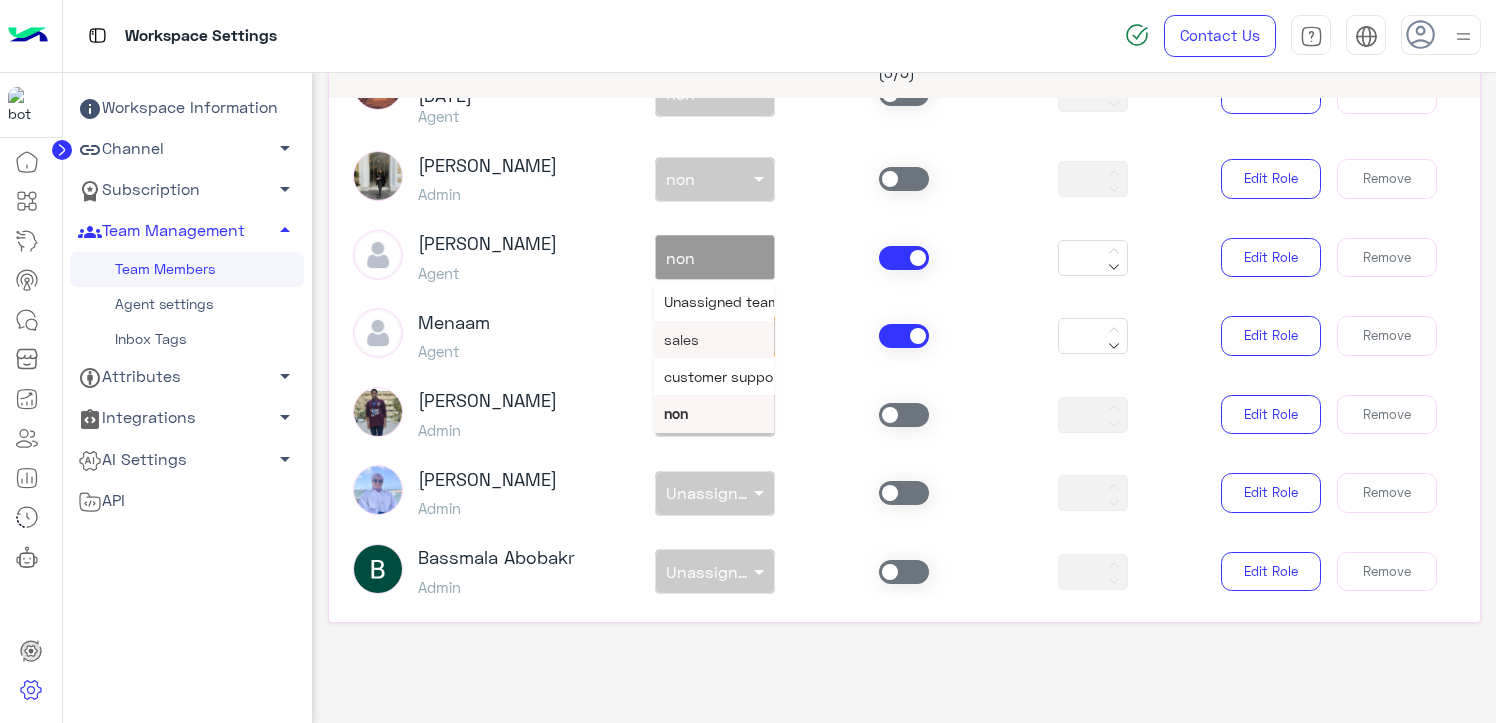 click on "sales" at bounding box center [681, 339] 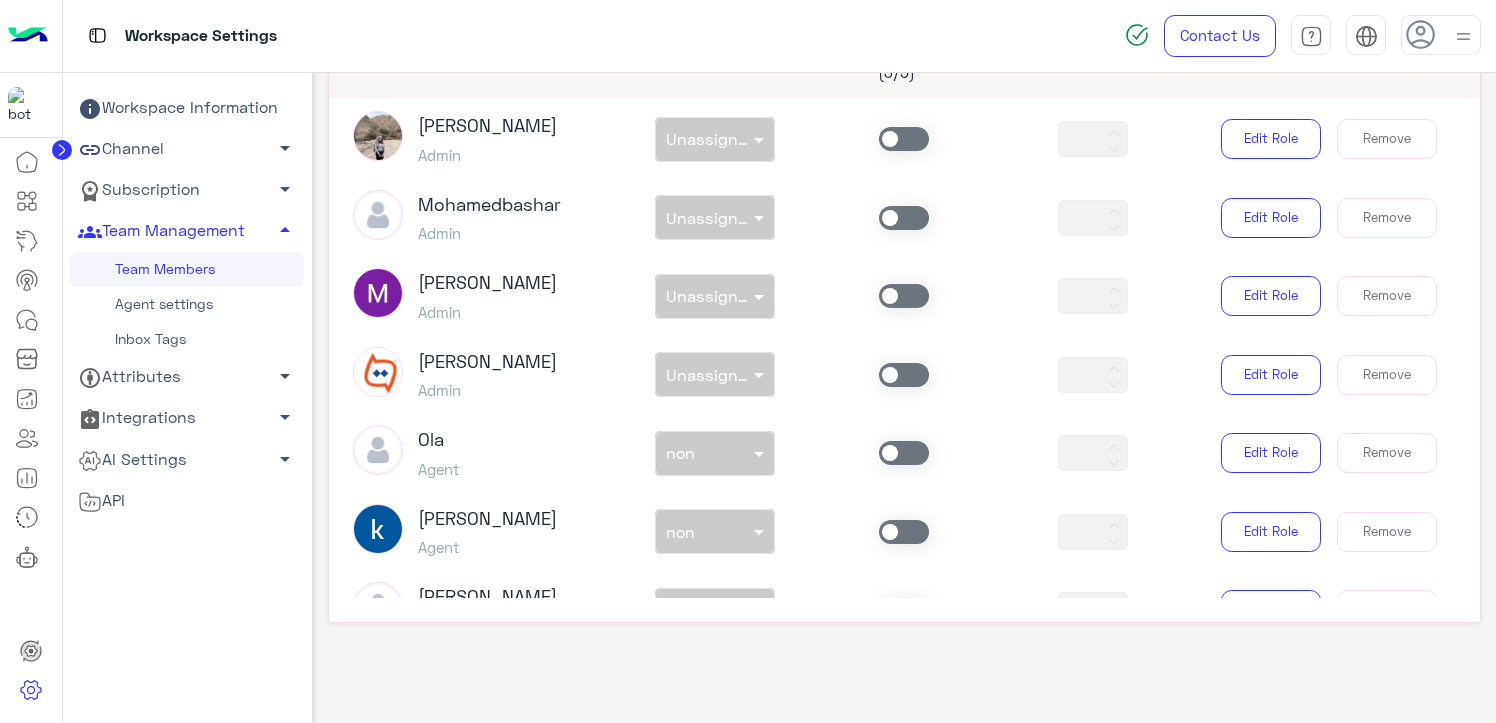 scroll, scrollTop: 200, scrollLeft: 0, axis: vertical 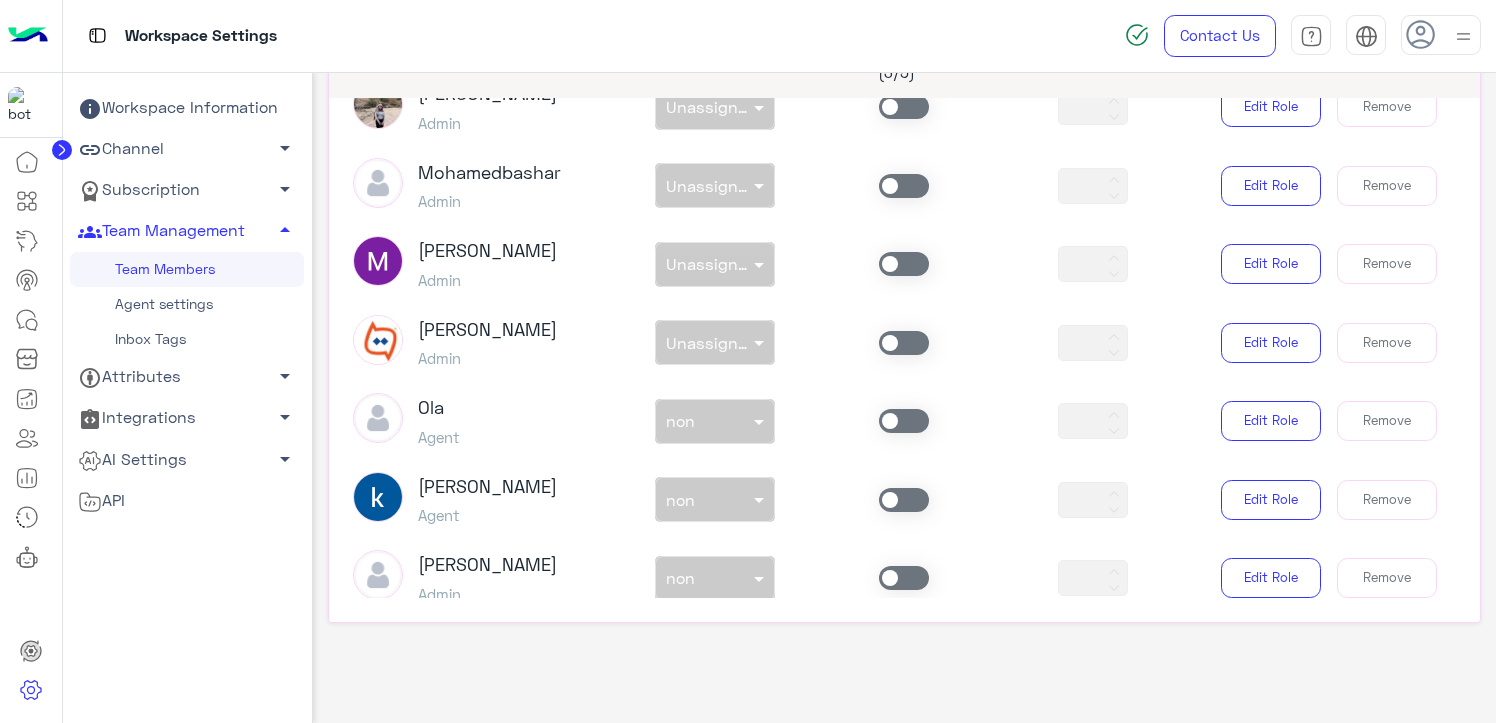 click 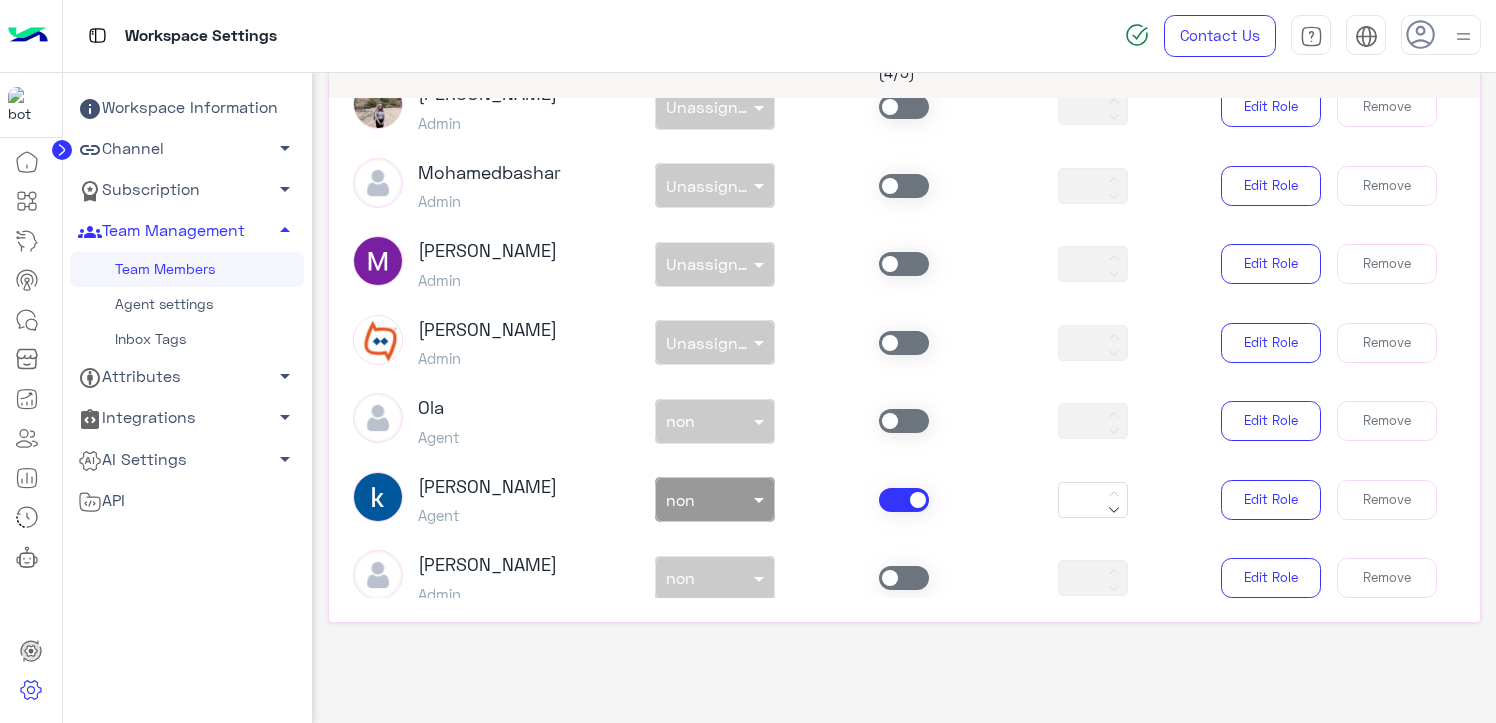 click on "non × non" at bounding box center [715, 499] 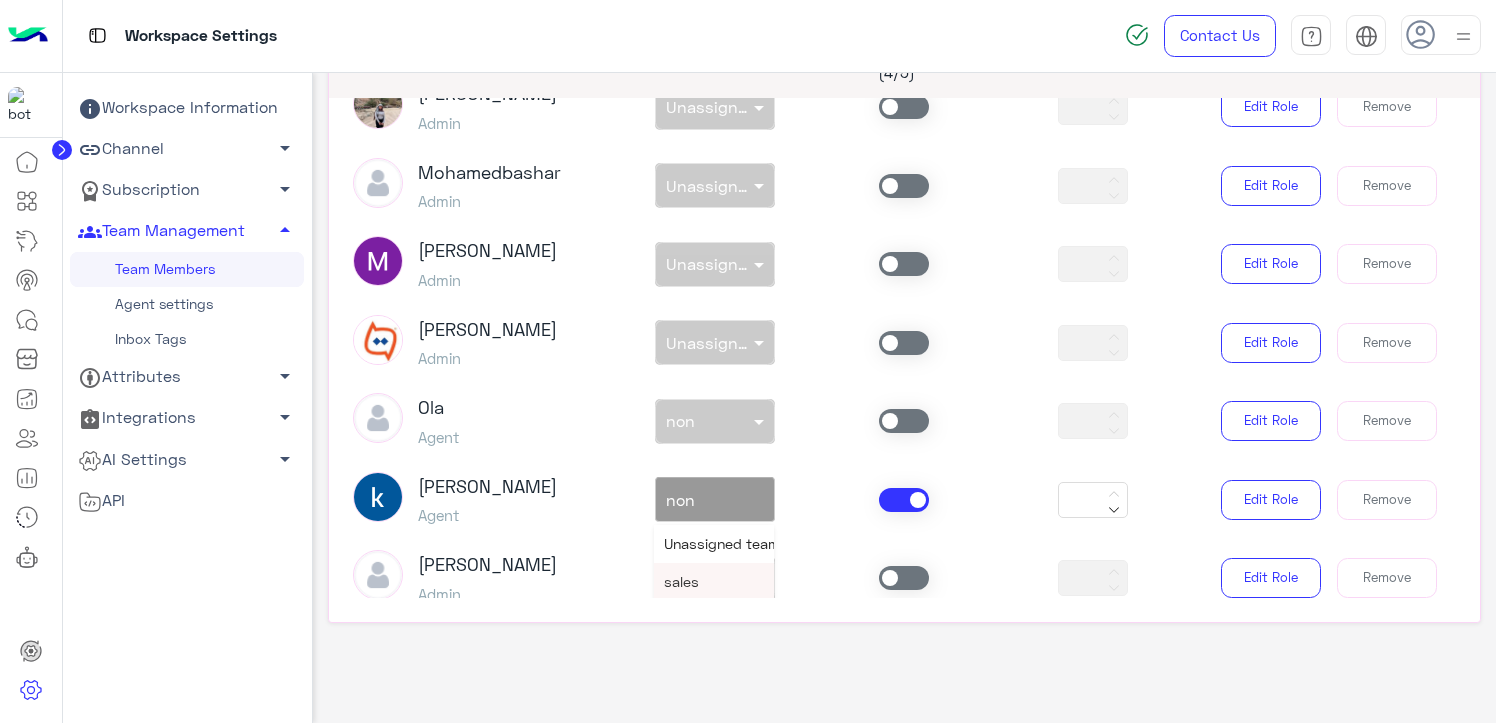 click on "sales" at bounding box center (681, 581) 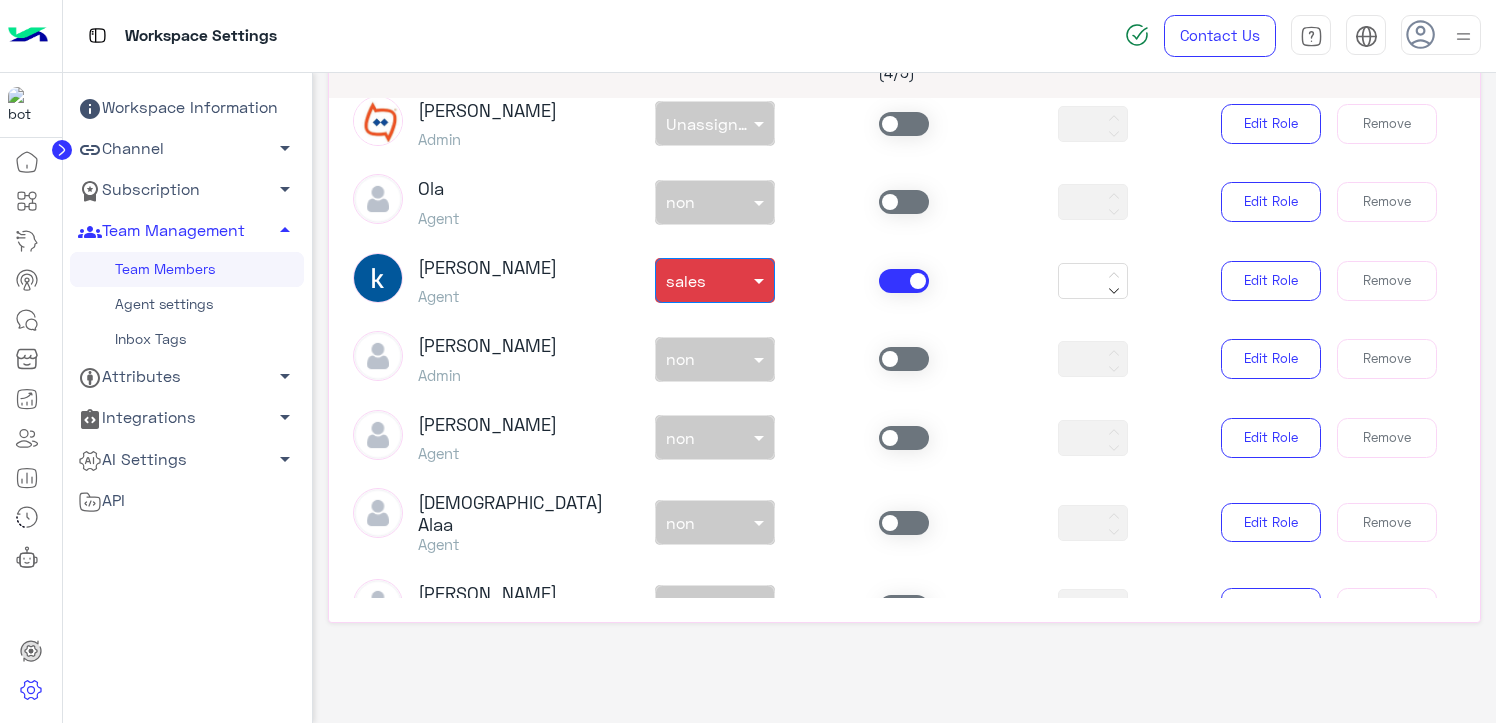 scroll, scrollTop: 600, scrollLeft: 0, axis: vertical 